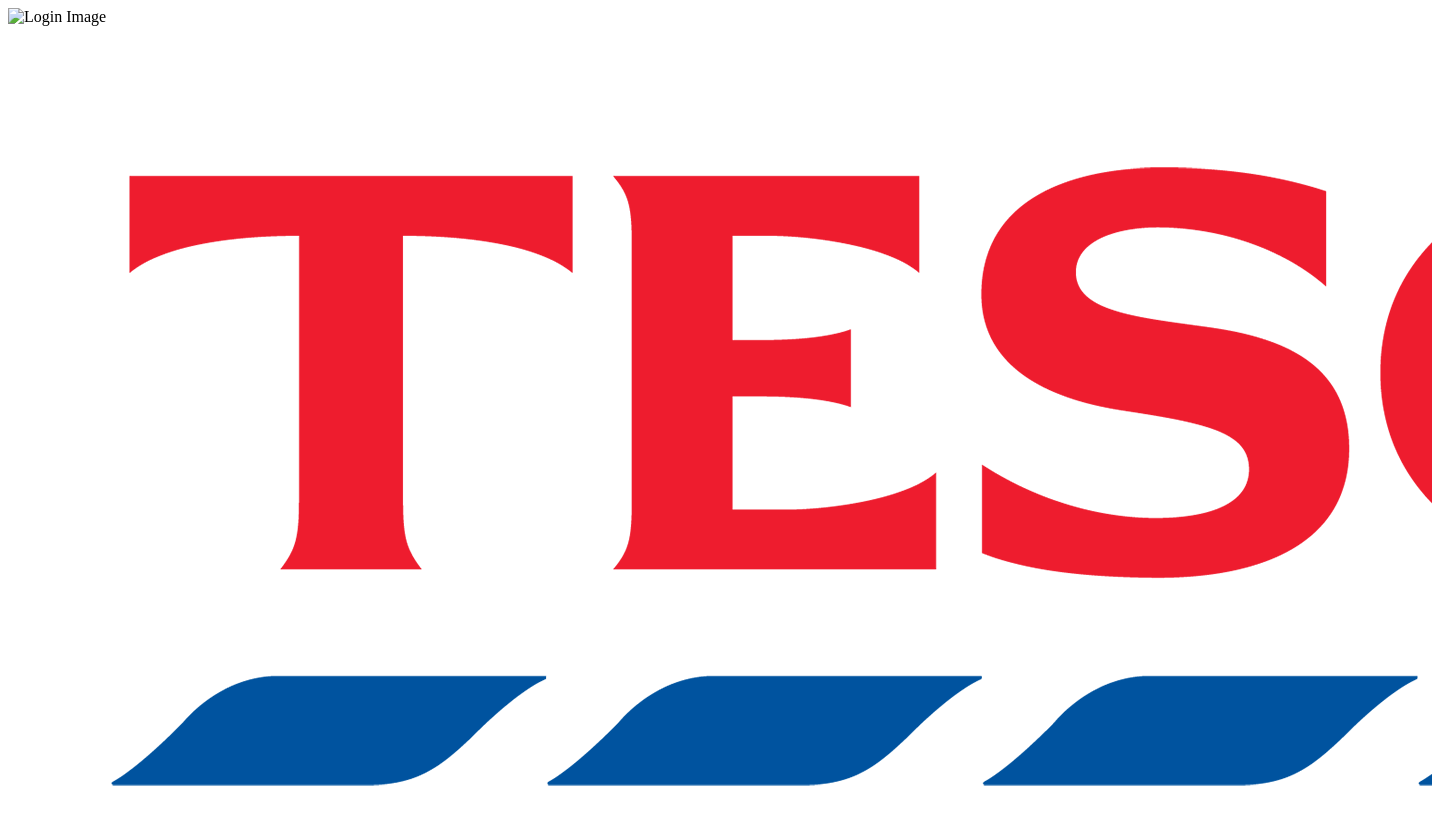 scroll, scrollTop: 0, scrollLeft: 0, axis: both 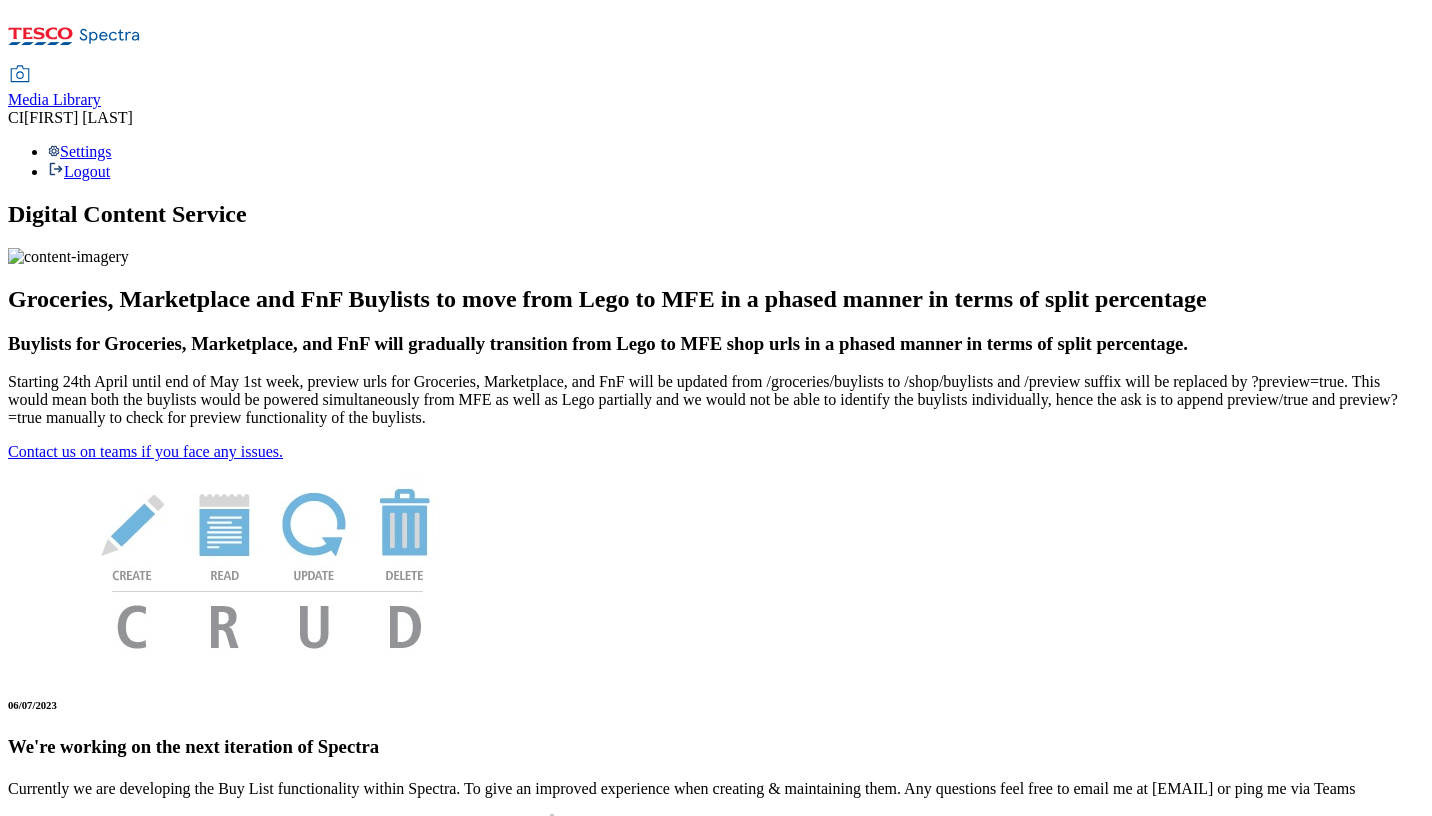 click on "Media Library" at bounding box center [54, 99] 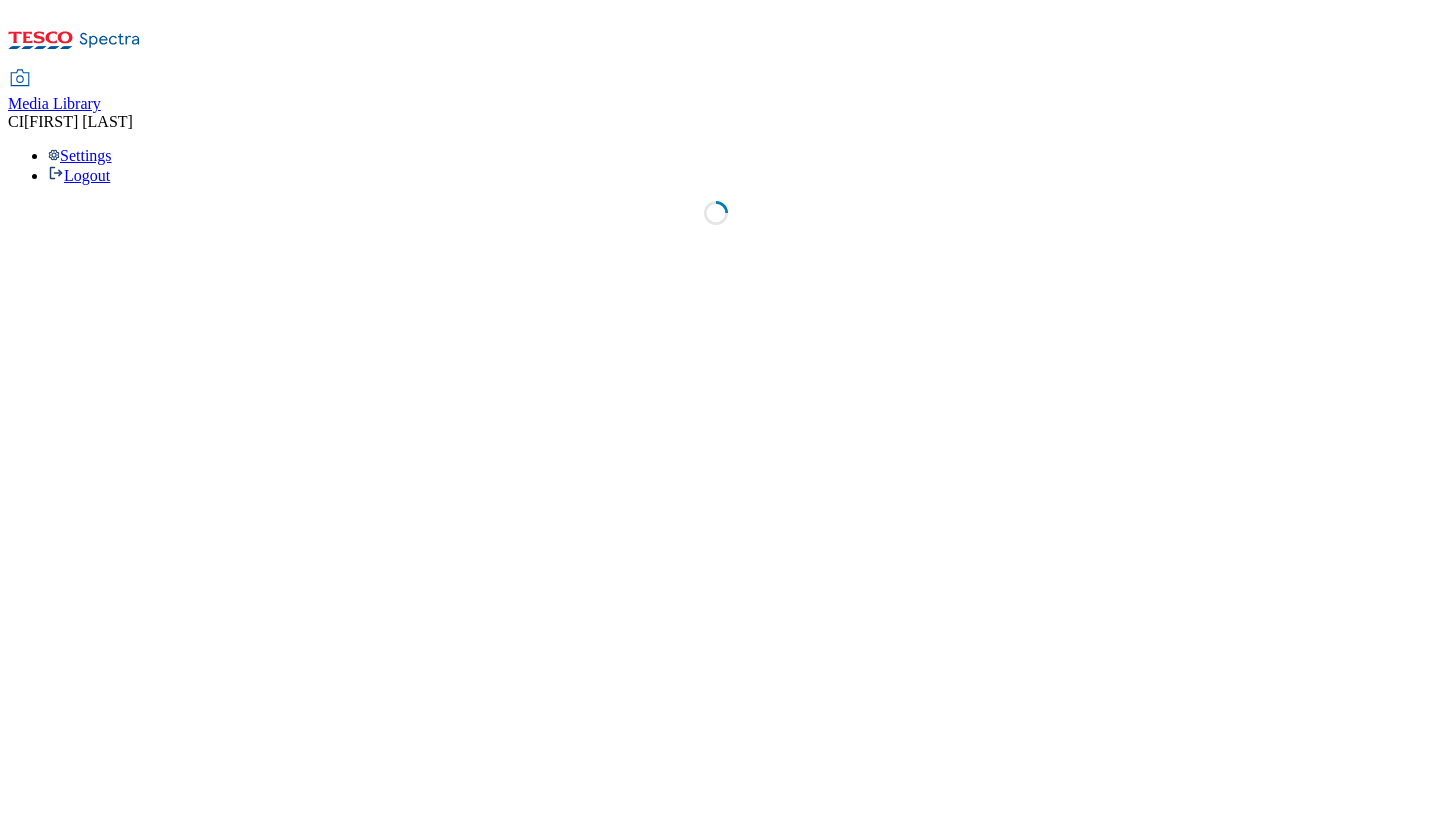 scroll, scrollTop: 0, scrollLeft: 0, axis: both 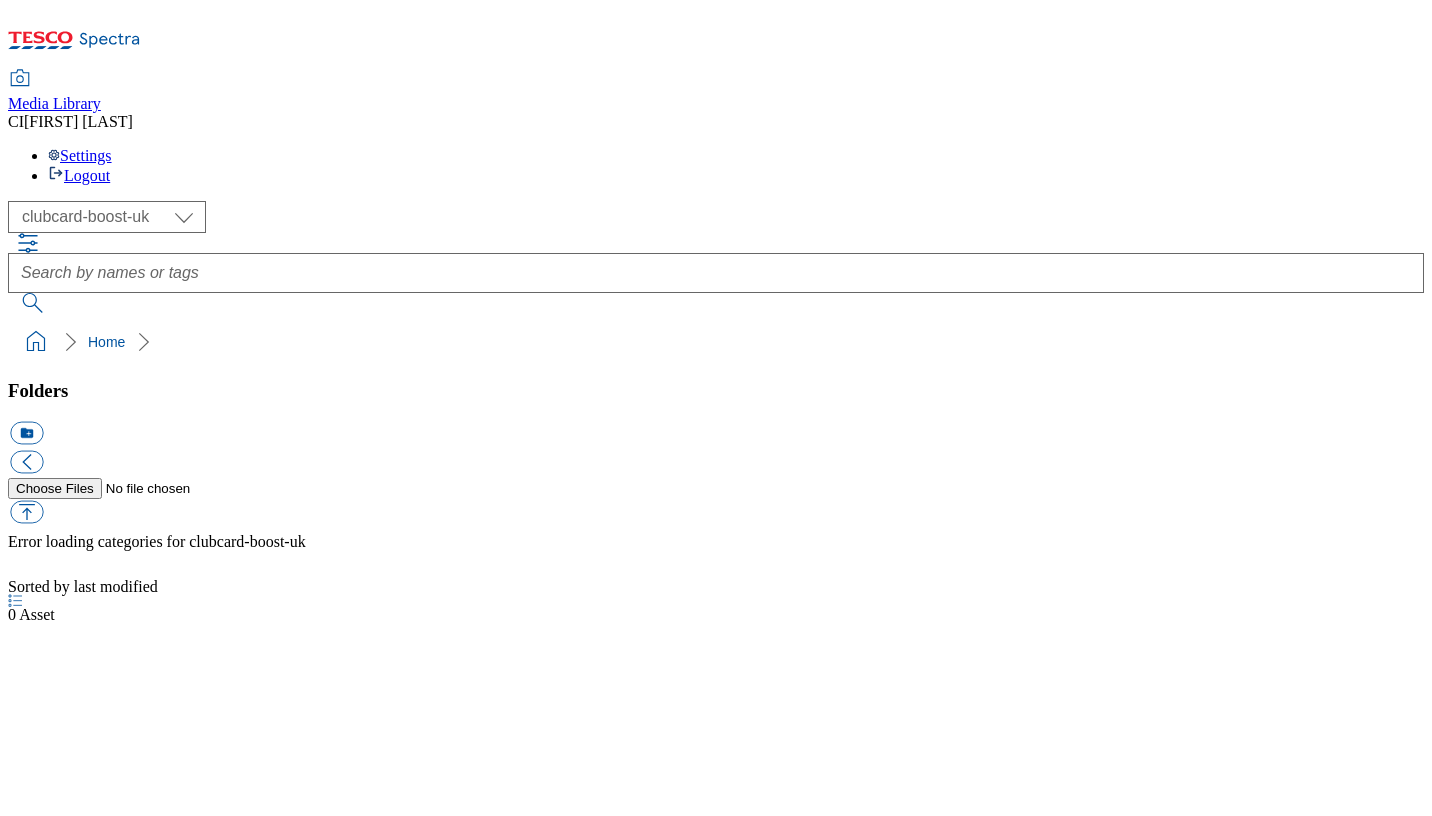 click on "Clubcard Boost UK Clubcard Marketing Clubcard ROI clubcard-boost-uk Dotcom UK GHS Marketing UK GHS Product UK GHS ROI ghs-roi Realfood Tesco Mobile" at bounding box center [107, 217] 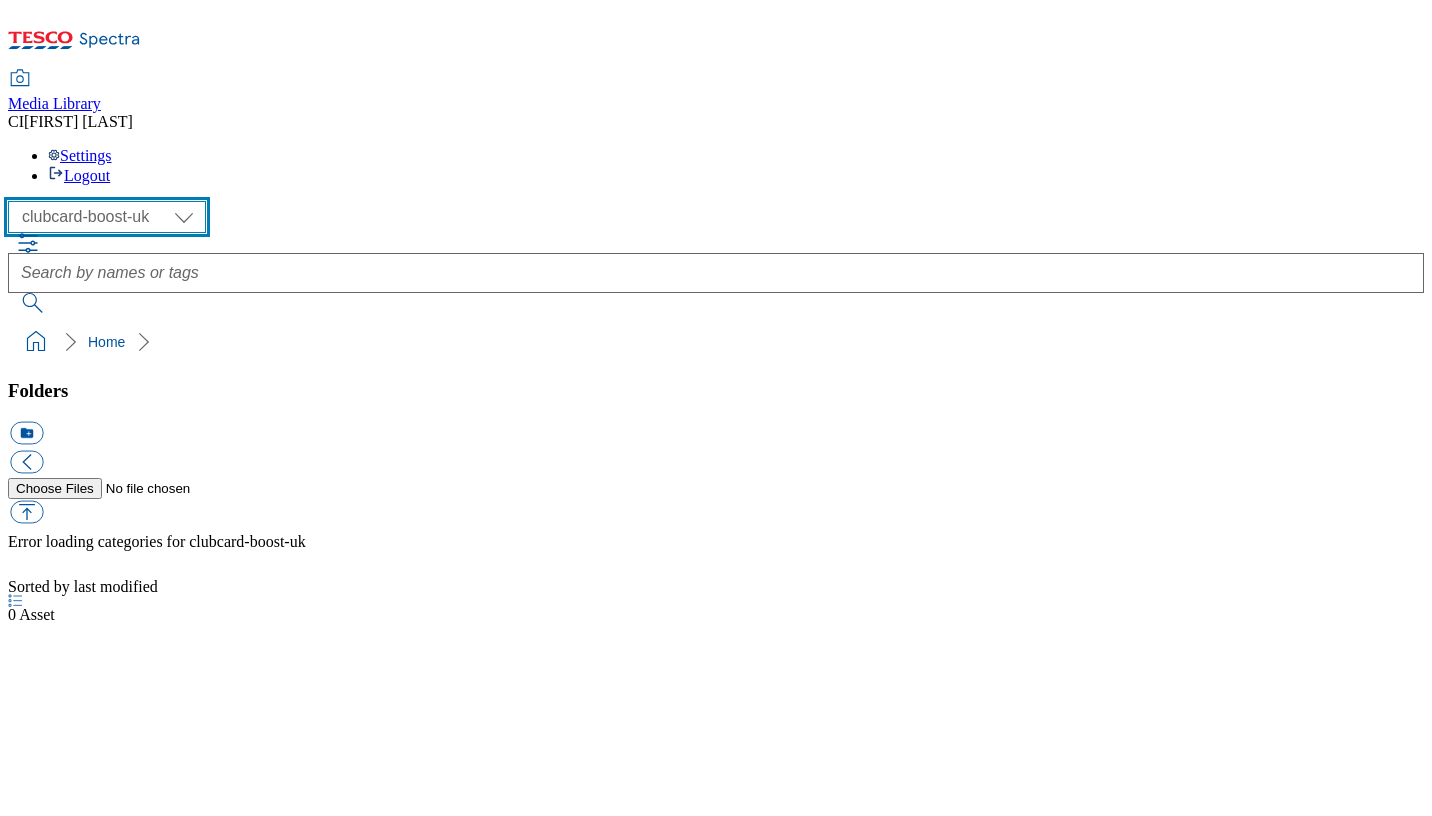 select on "flare-homepage" 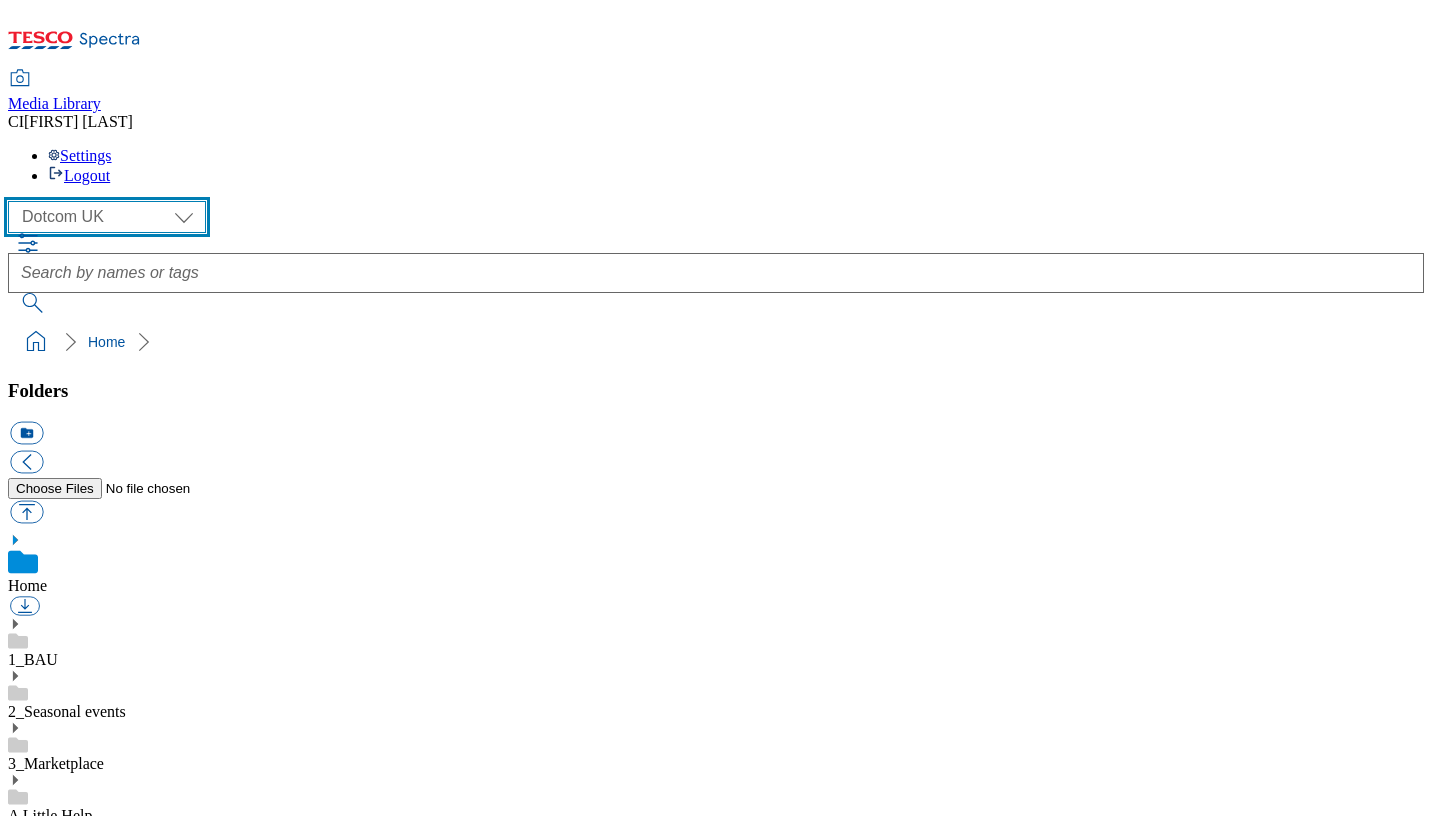 scroll, scrollTop: 3, scrollLeft: 0, axis: vertical 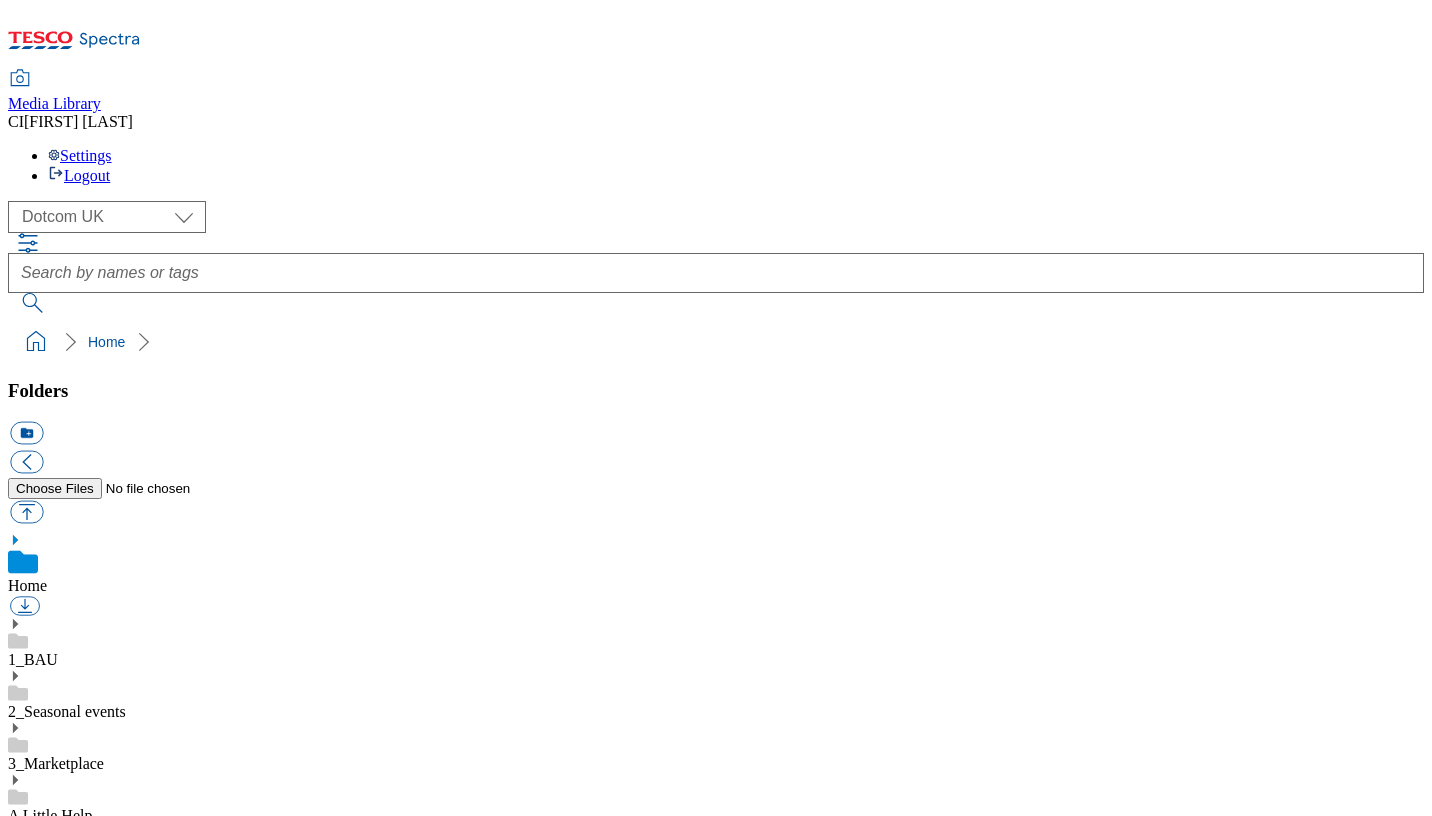 click on "Clubcard" at bounding box center (37, 1239) 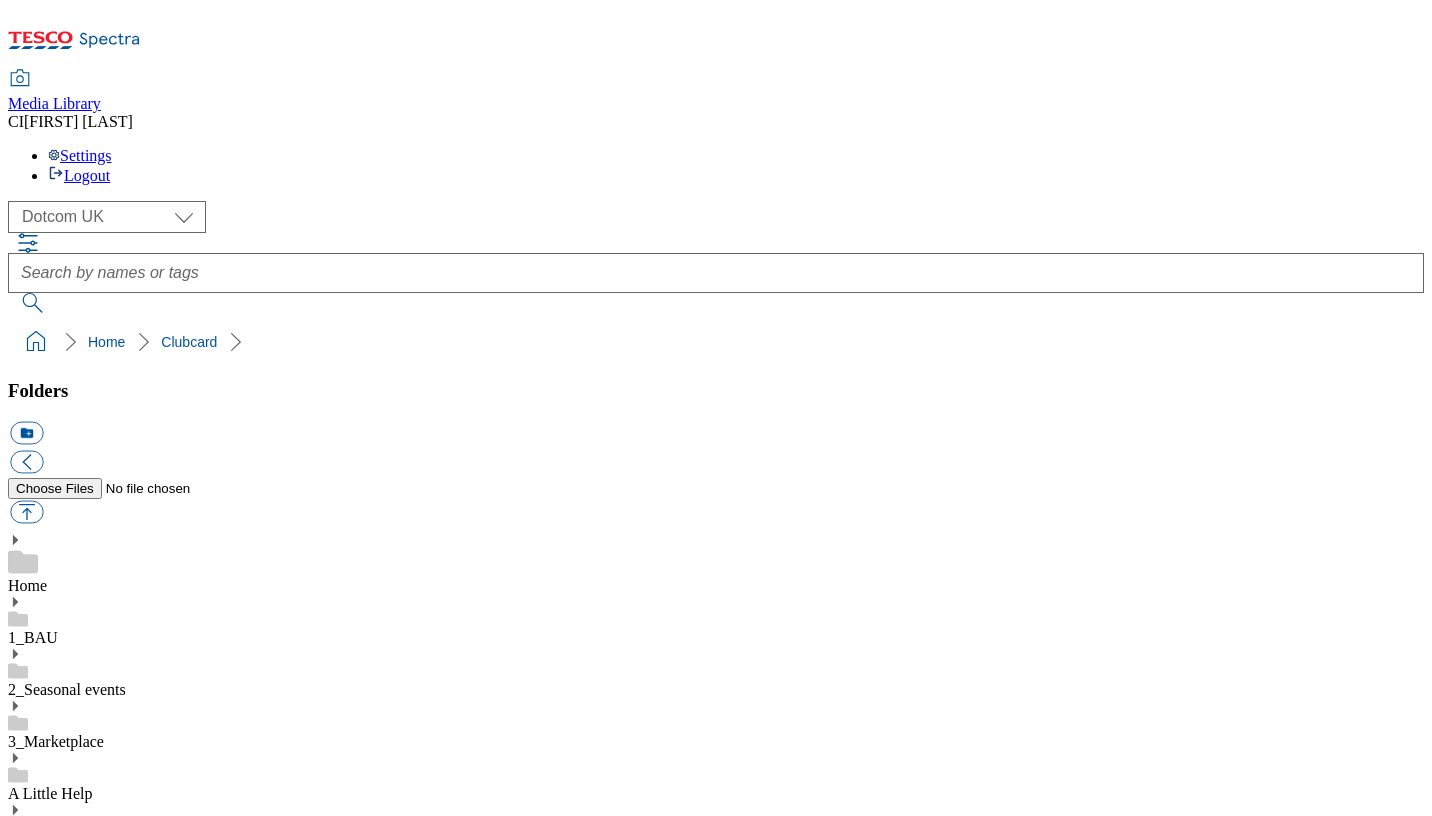 click 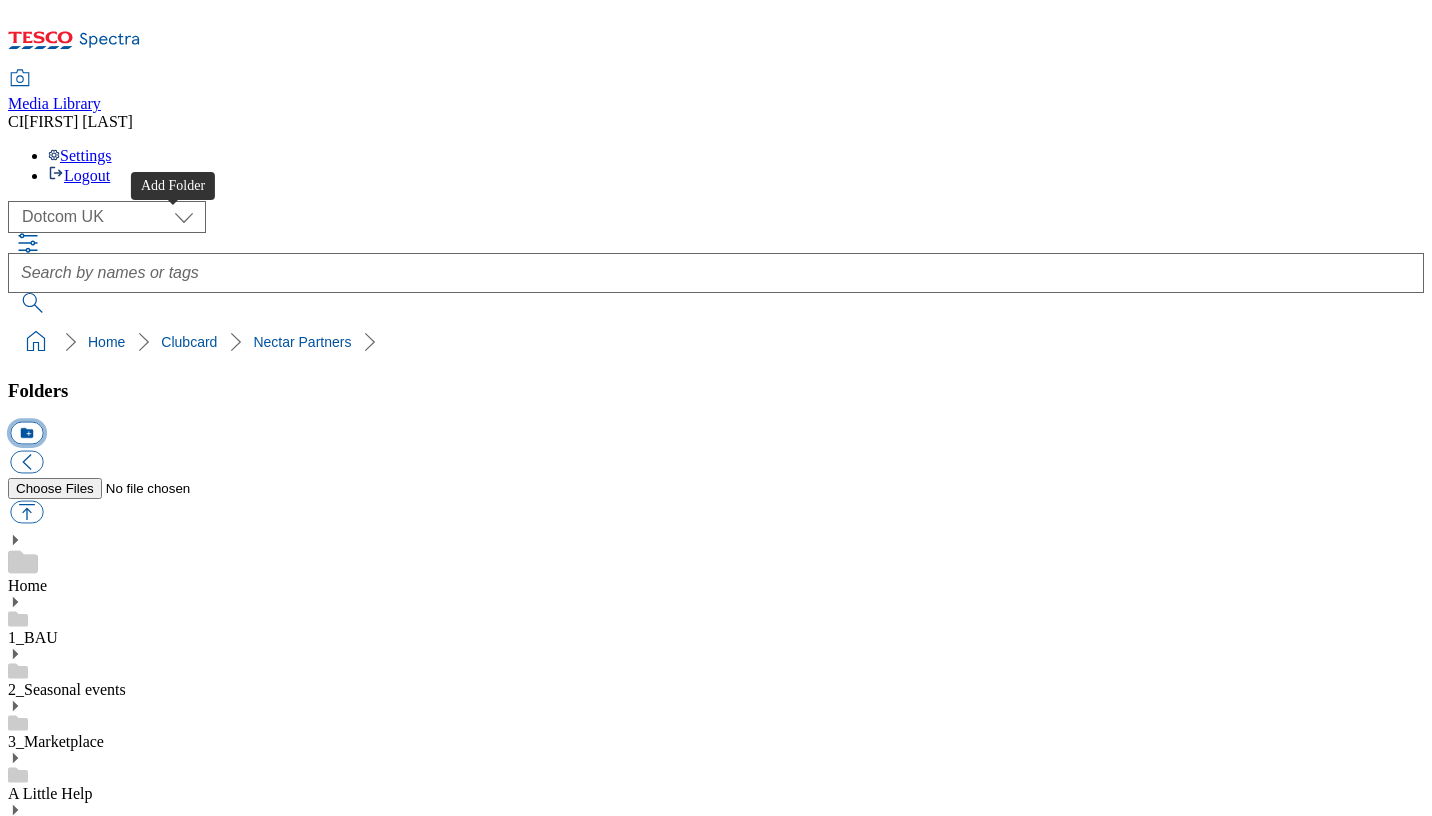 click on "icon_new_folder" at bounding box center (26, 433) 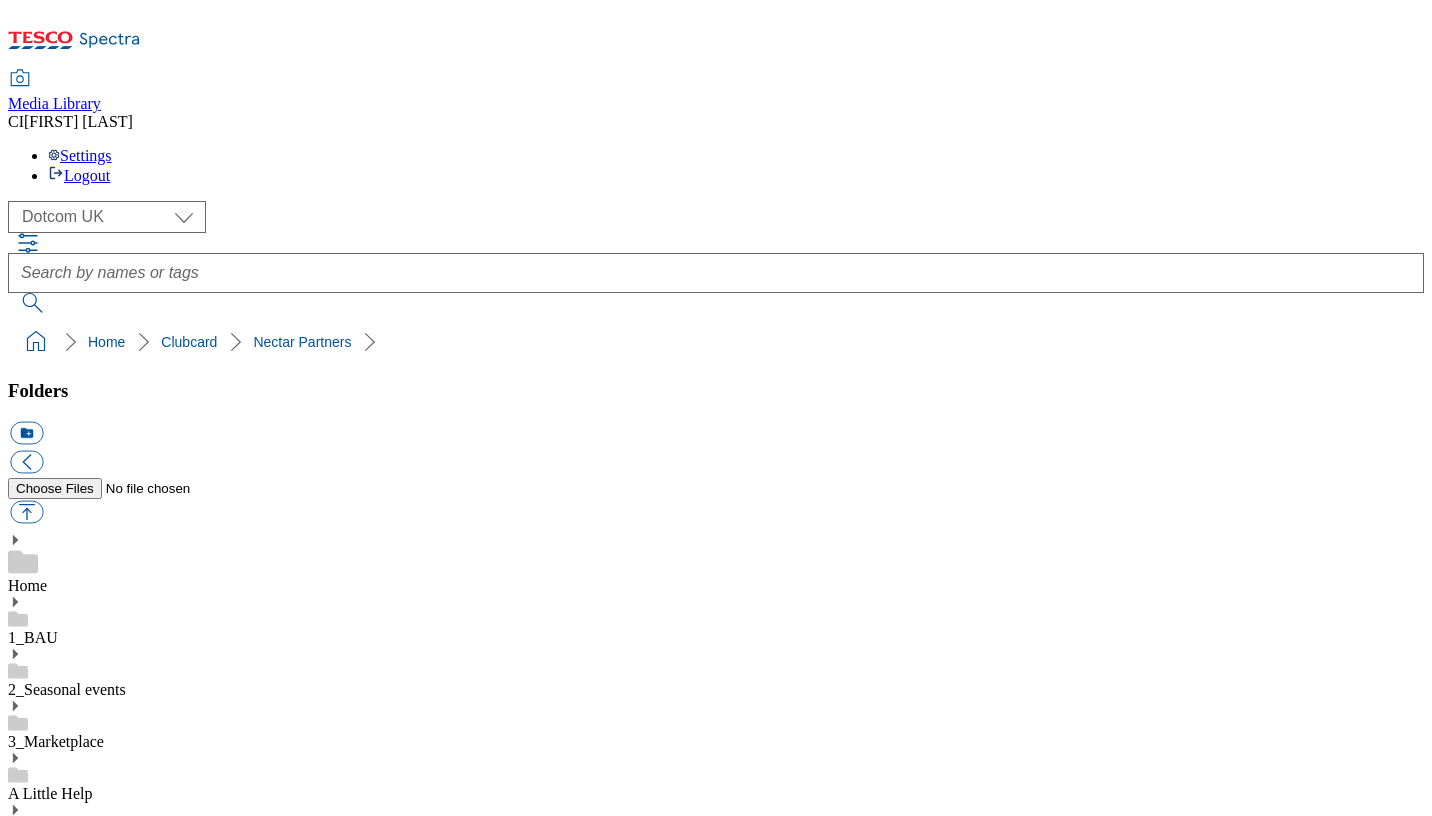 click at bounding box center (716, 1585) 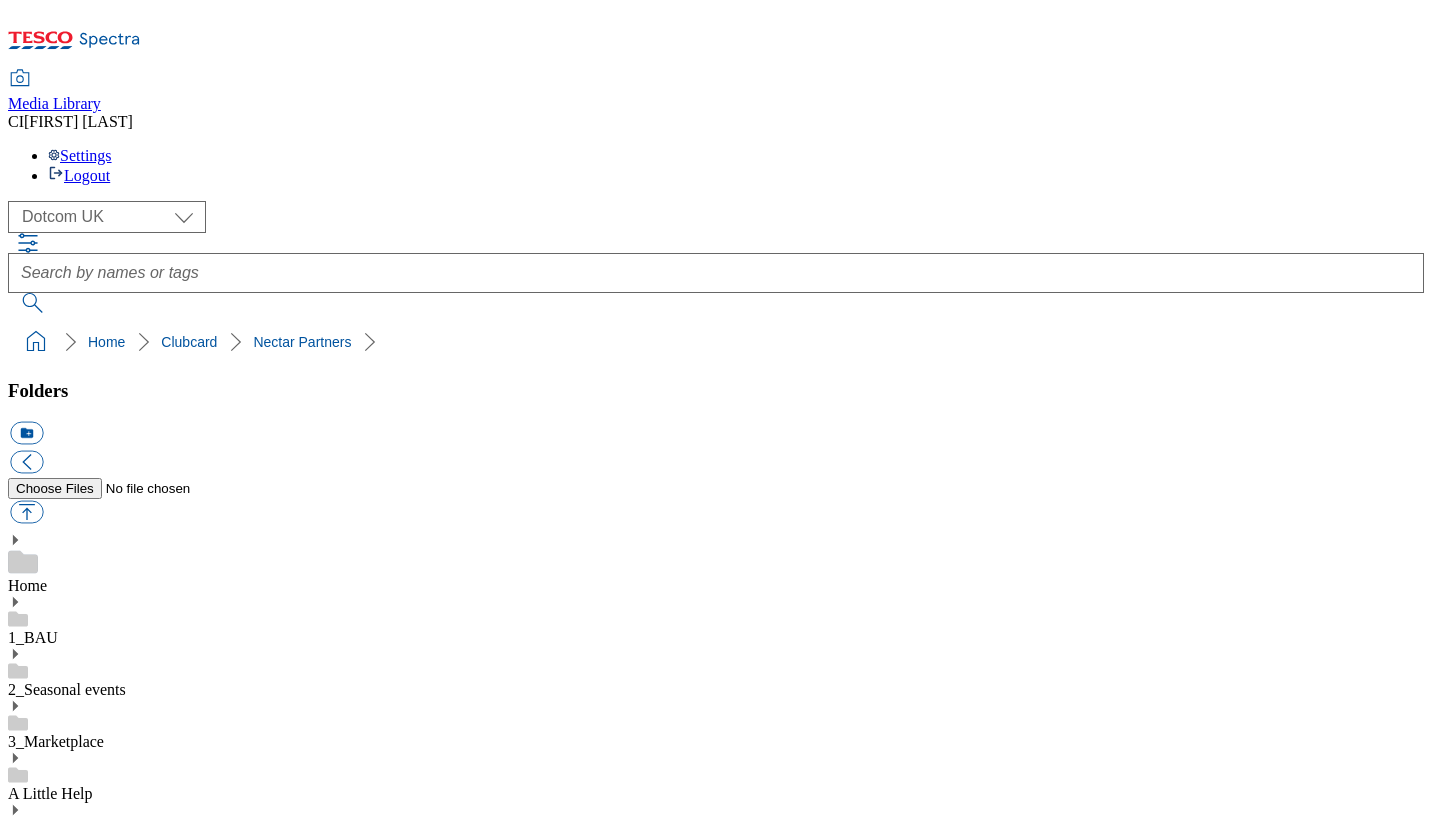 type on "2025" 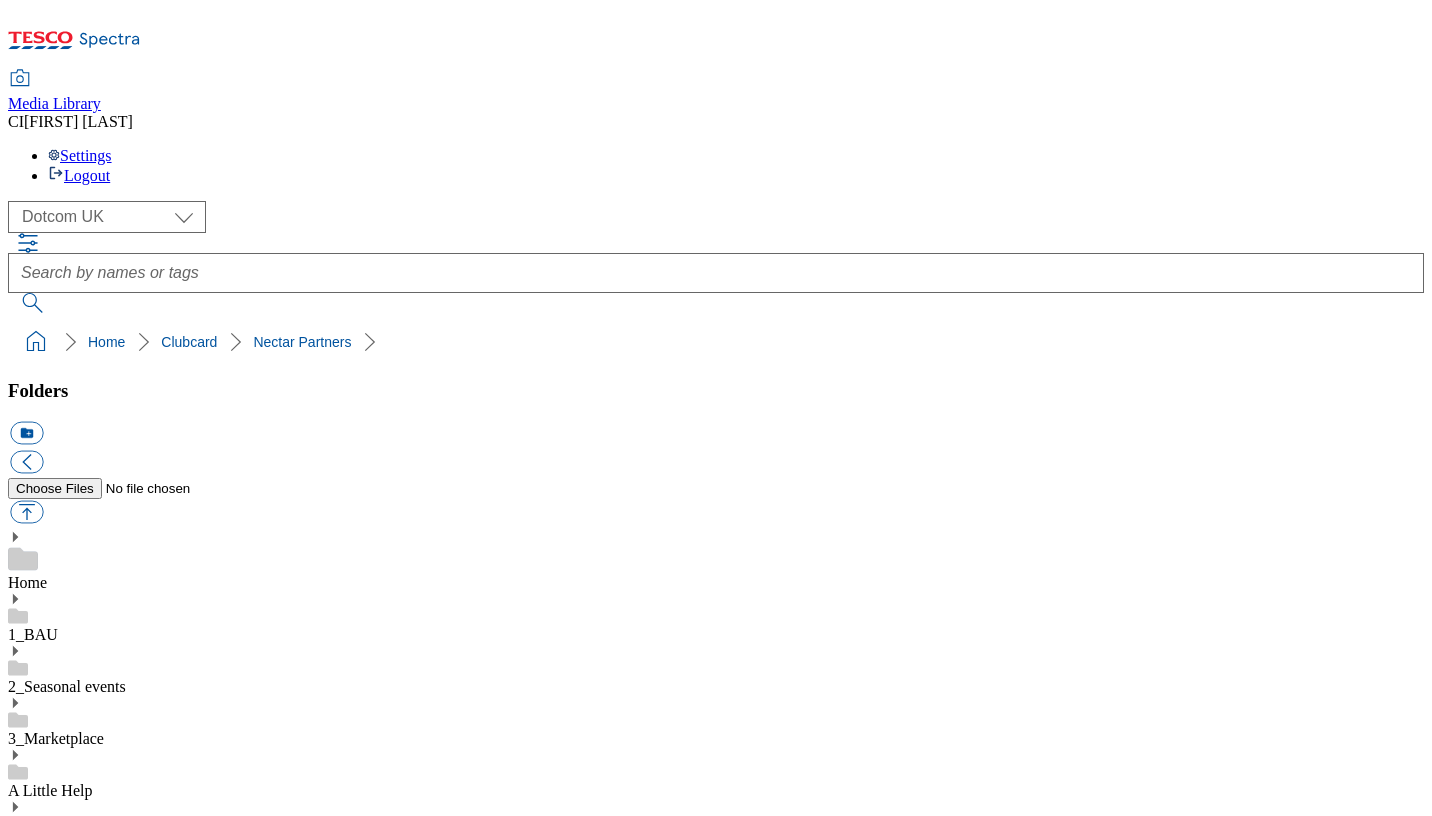 click on "2025" at bounding box center [24, 1608] 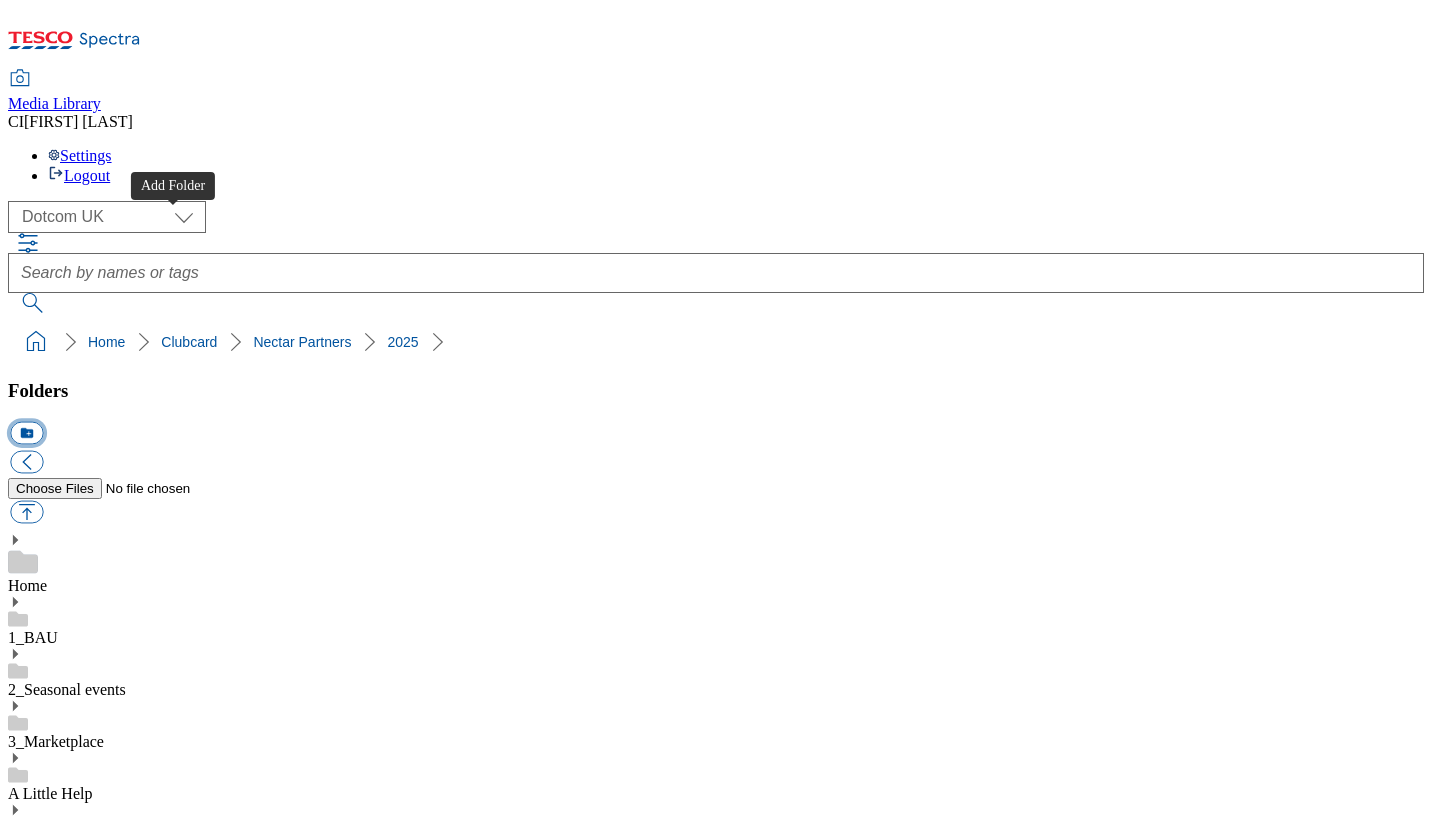 click on "icon_new_folder" at bounding box center (26, 433) 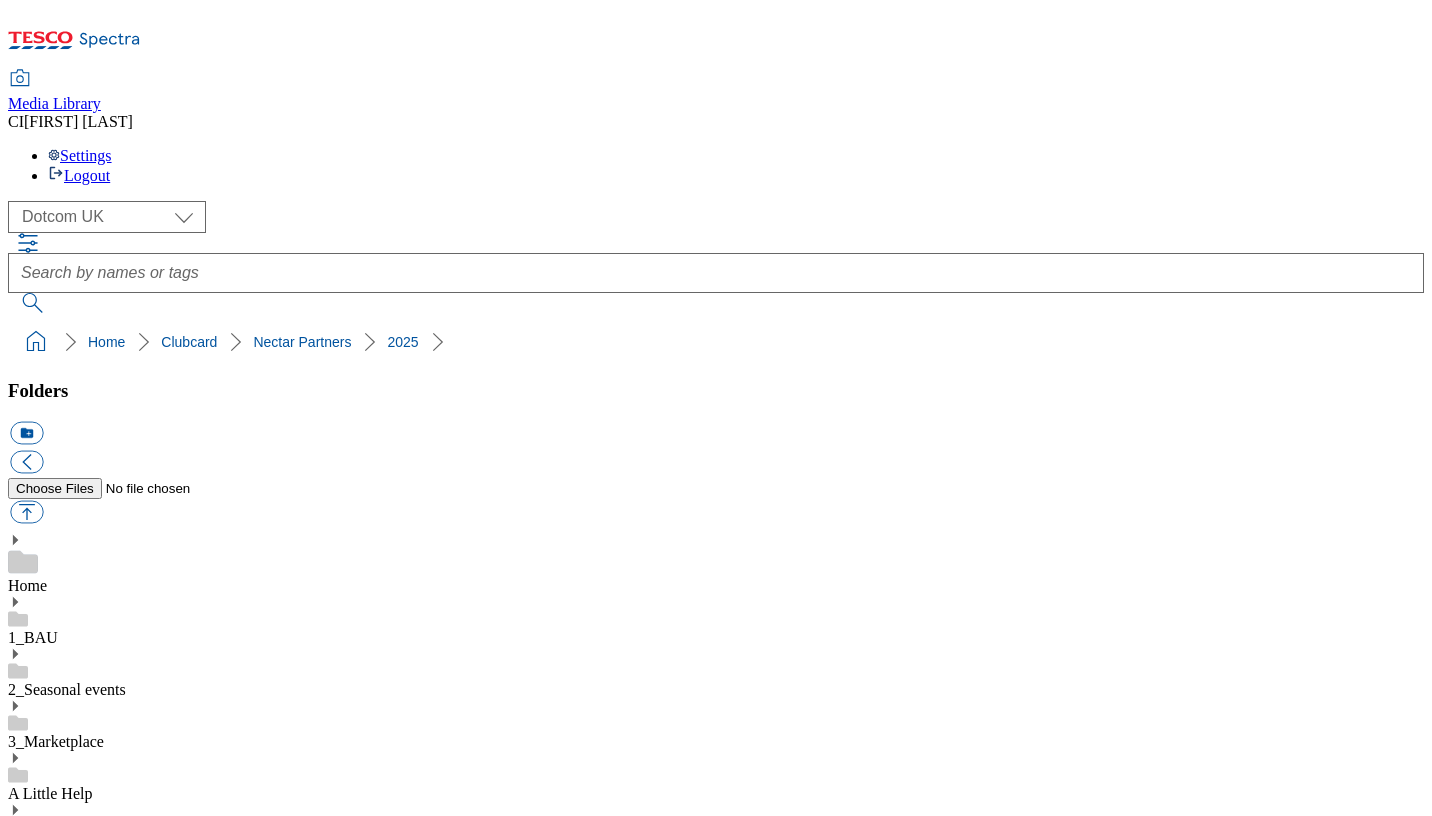 click at bounding box center (716, 1637) 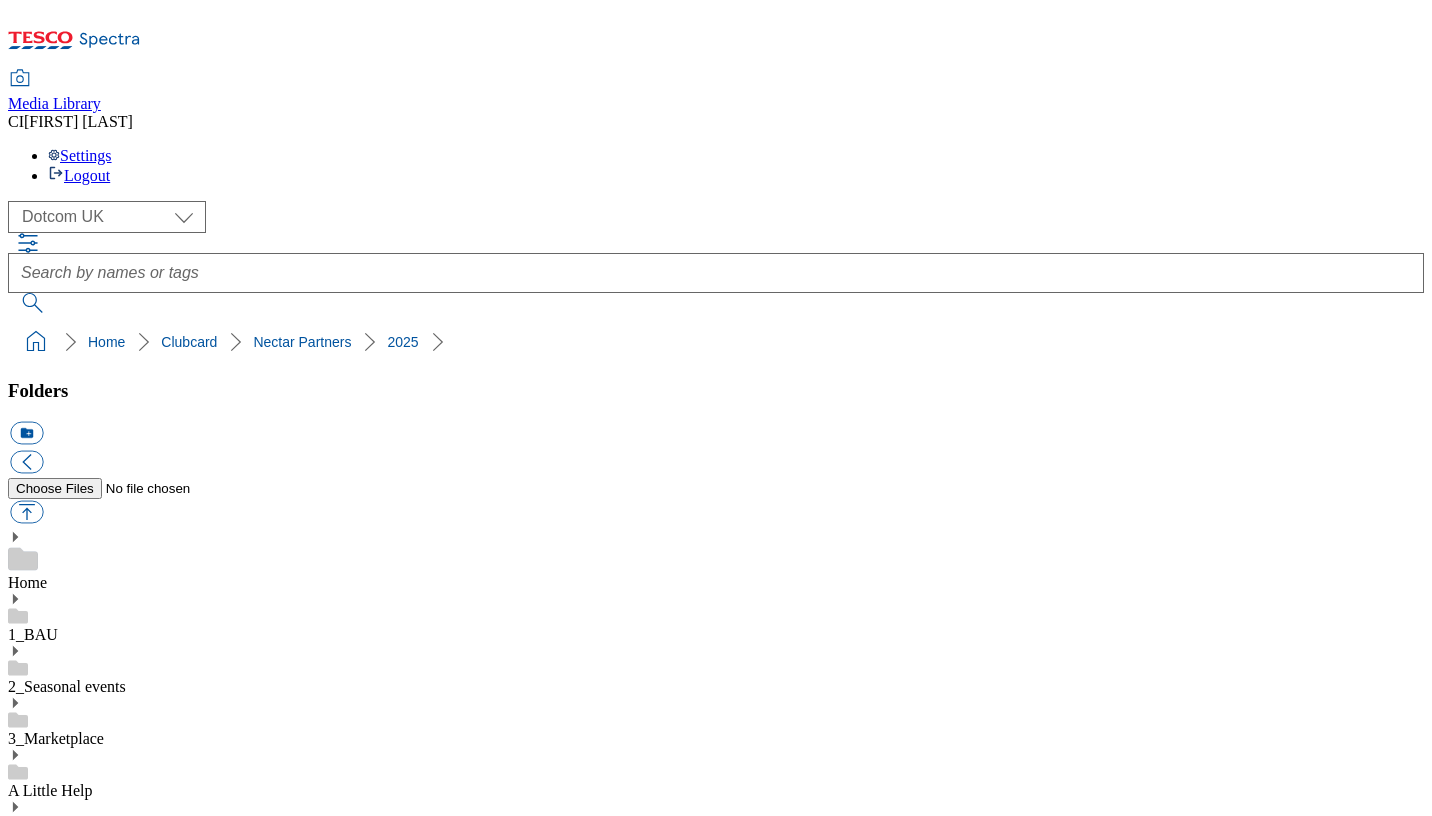 click on "2525" at bounding box center (24, 1660) 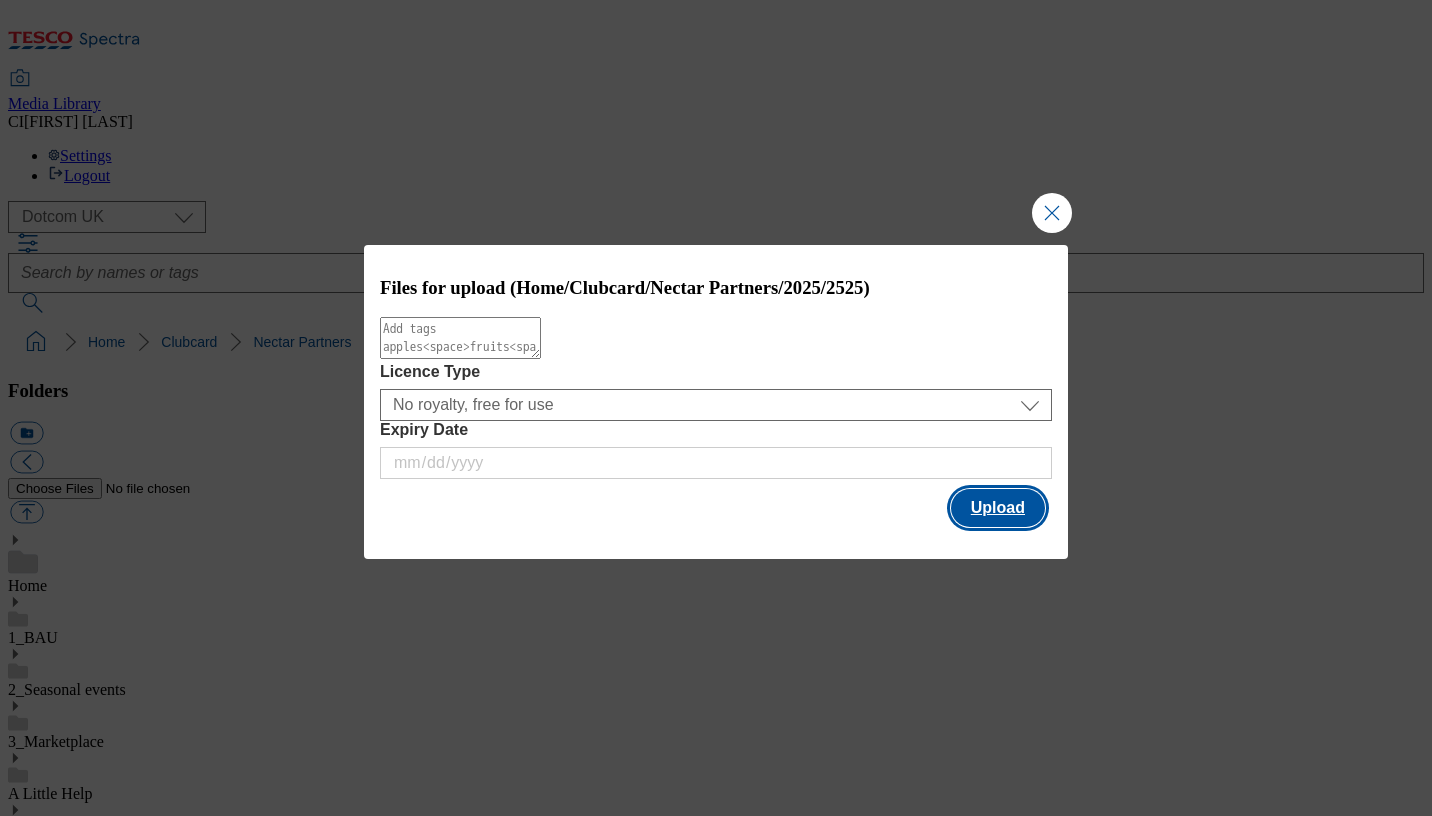 drag, startPoint x: 972, startPoint y: 503, endPoint x: 969, endPoint y: 795, distance: 292.0154 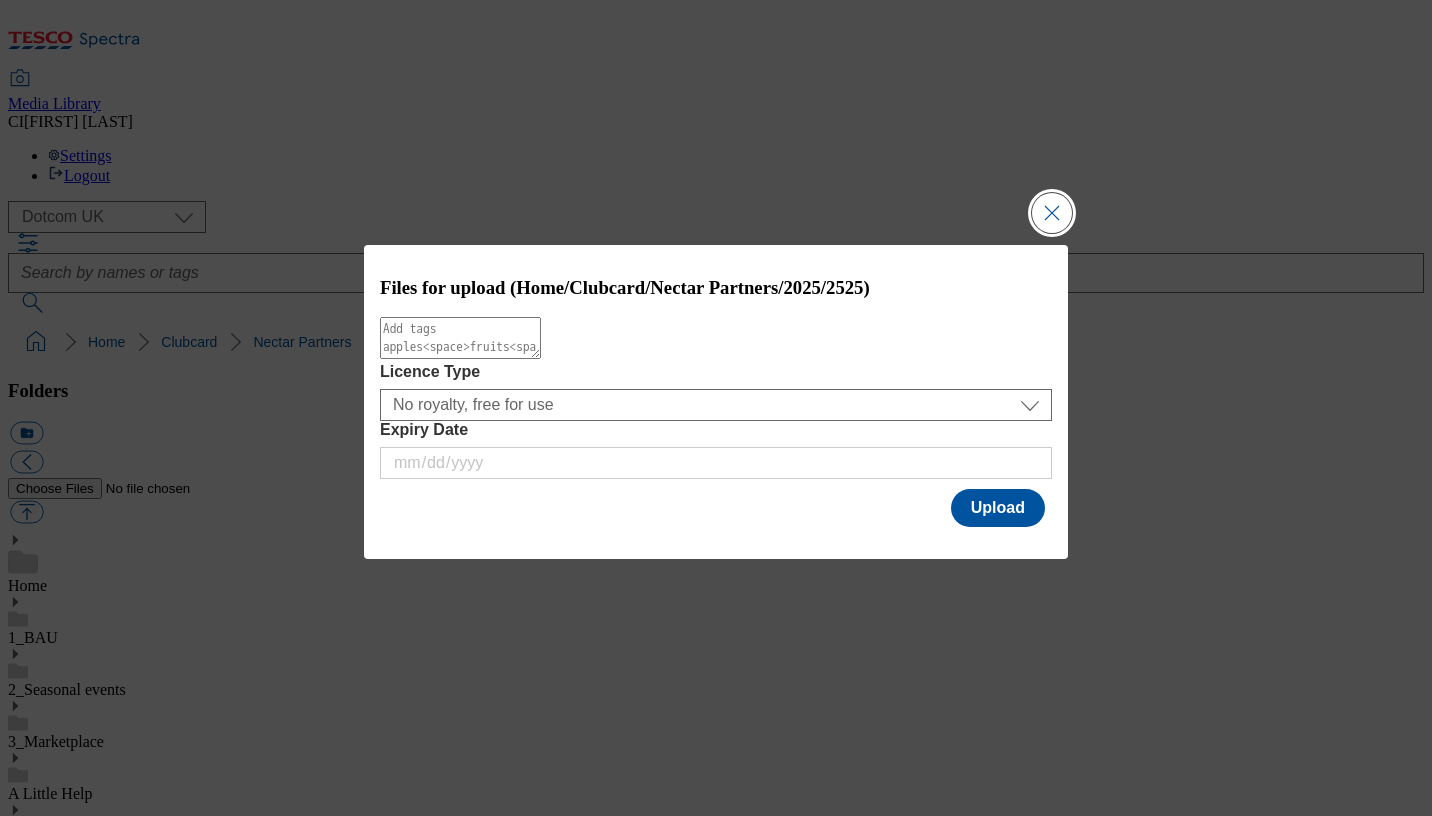 click at bounding box center (1052, 213) 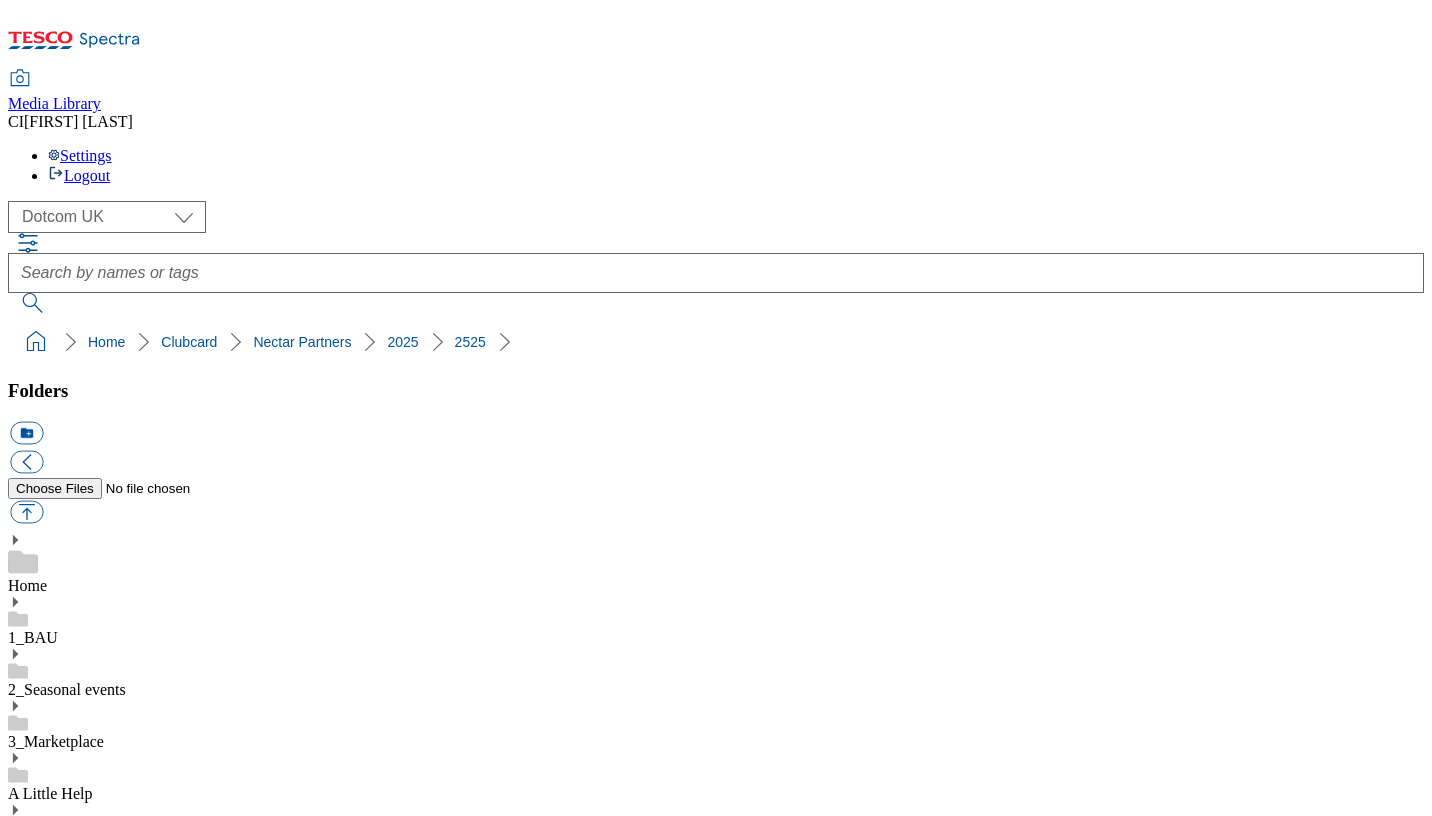 click on "2410" at bounding box center (716, 1701) 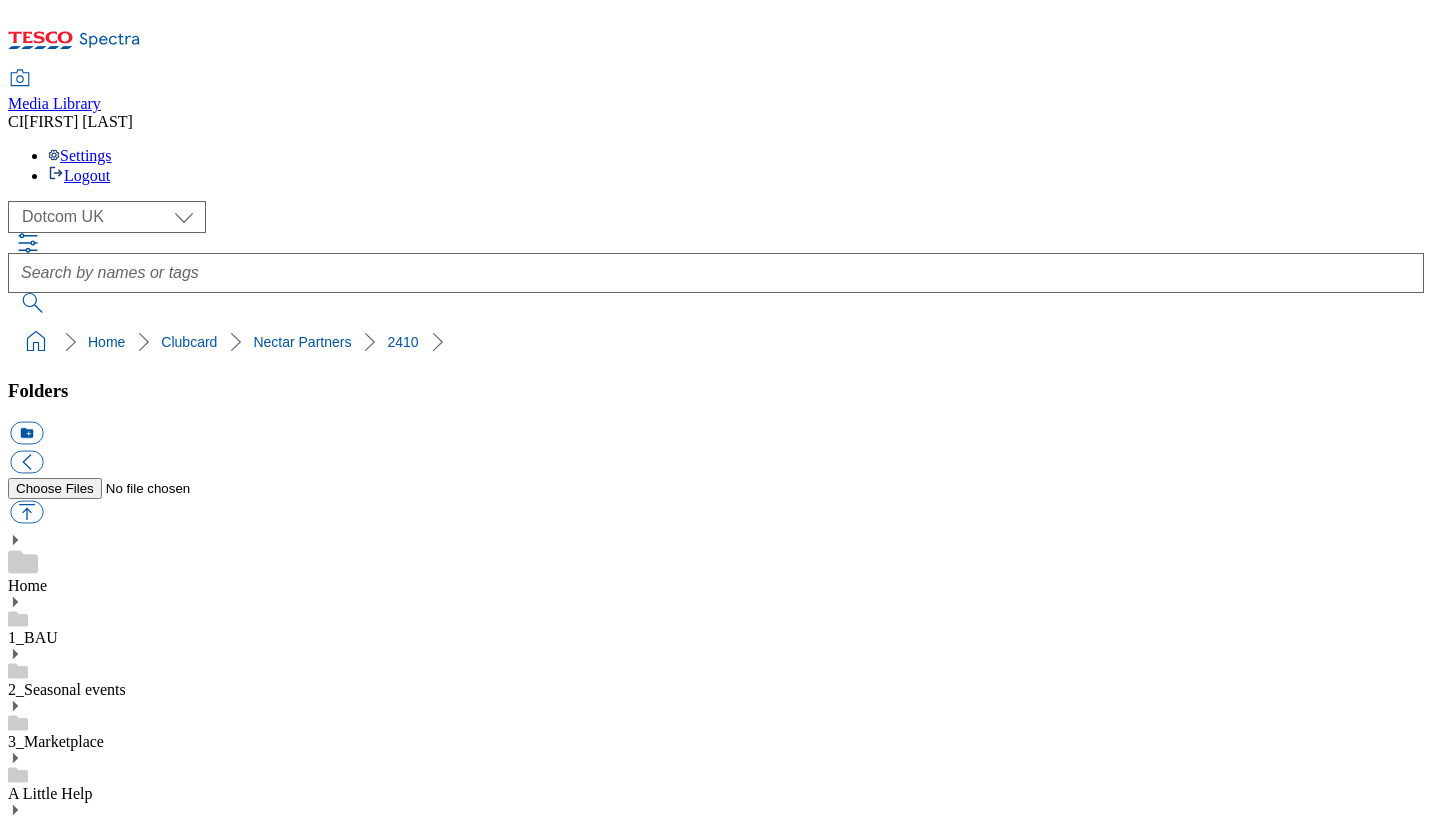 click on "2525" at bounding box center [24, 1641] 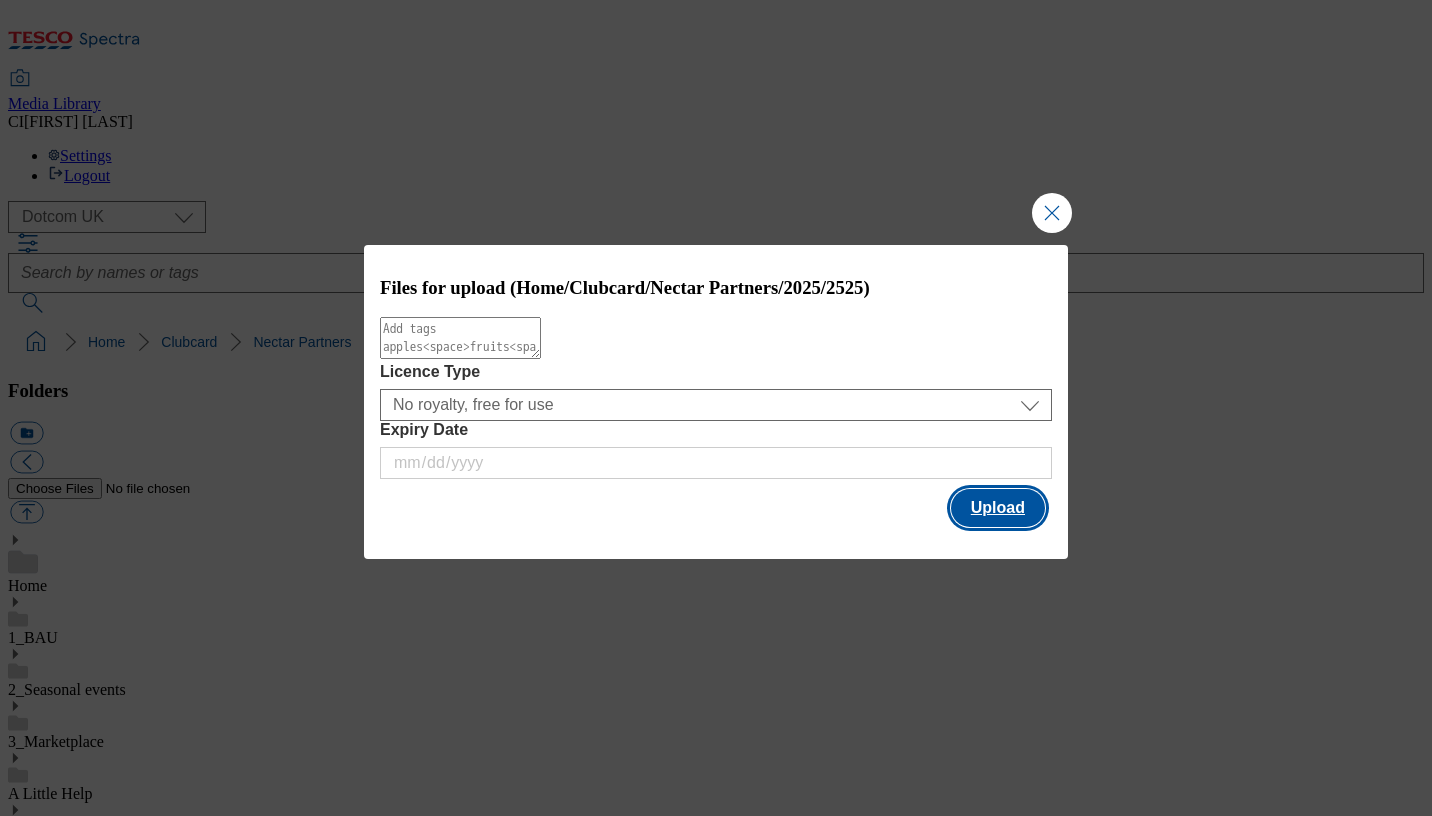 click on "Upload" at bounding box center (998, 508) 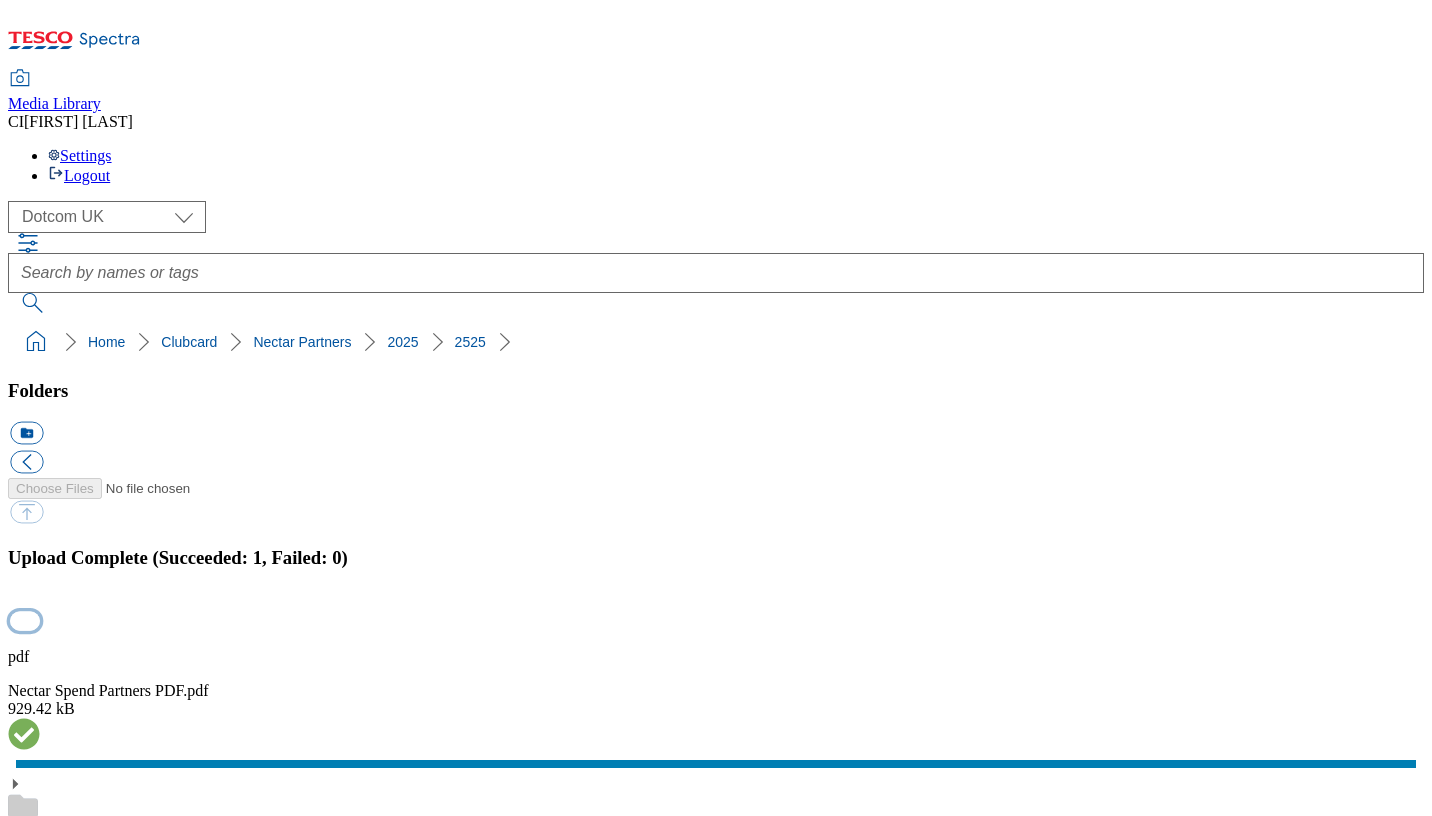 click at bounding box center (25, 620) 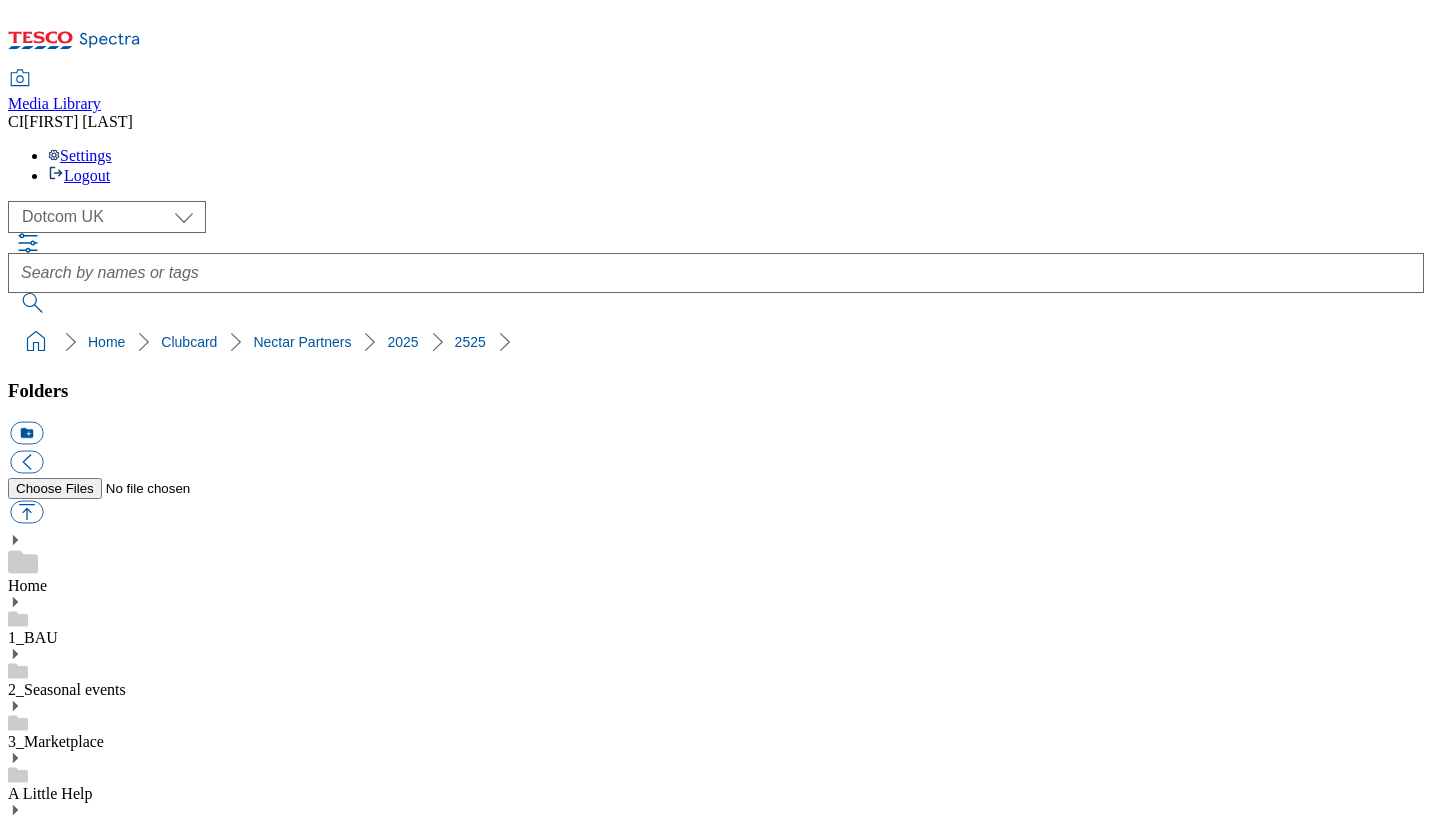 click on "2025" at bounding box center (24, 1585) 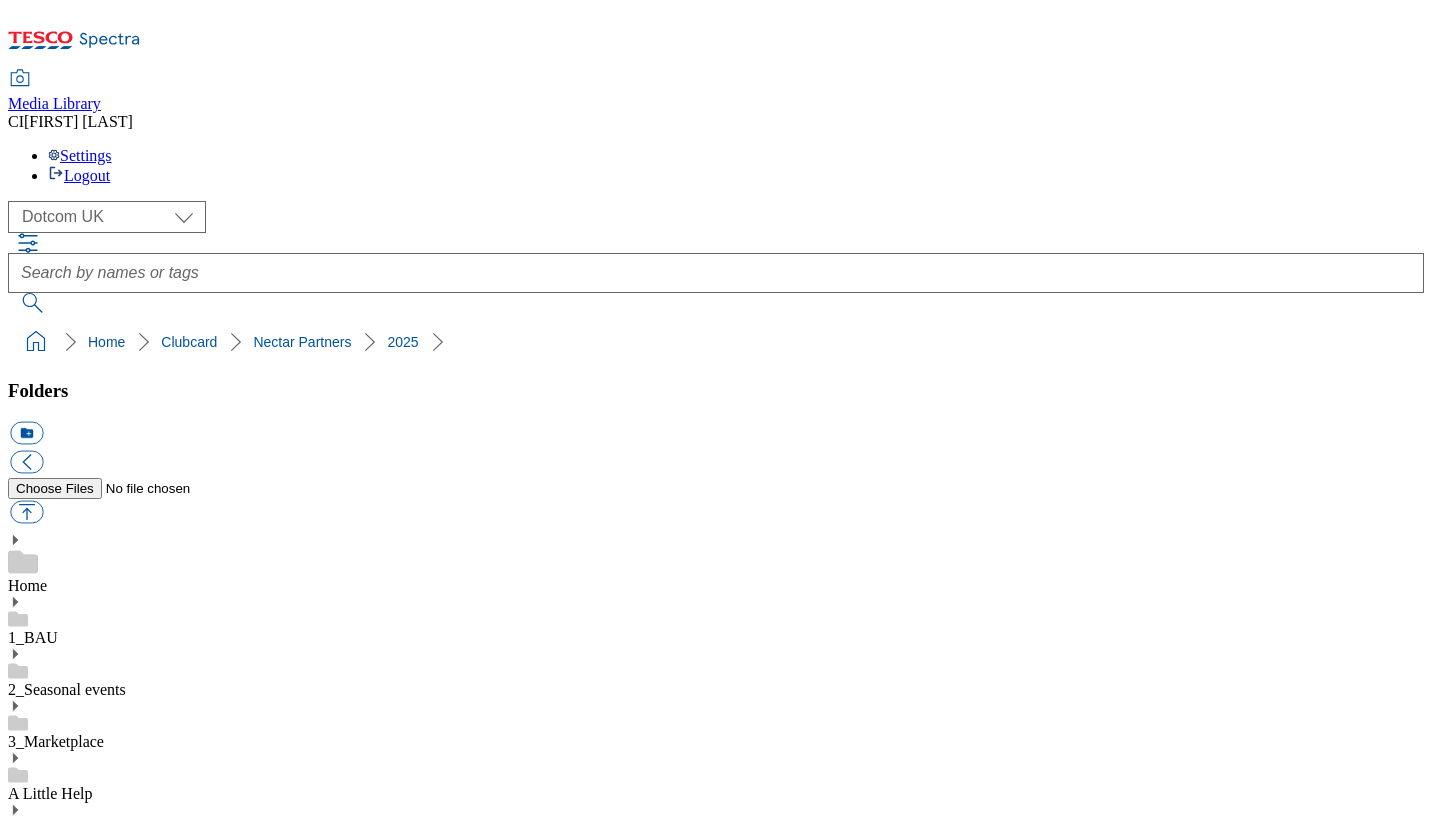 click on "2410" at bounding box center (24, 1719) 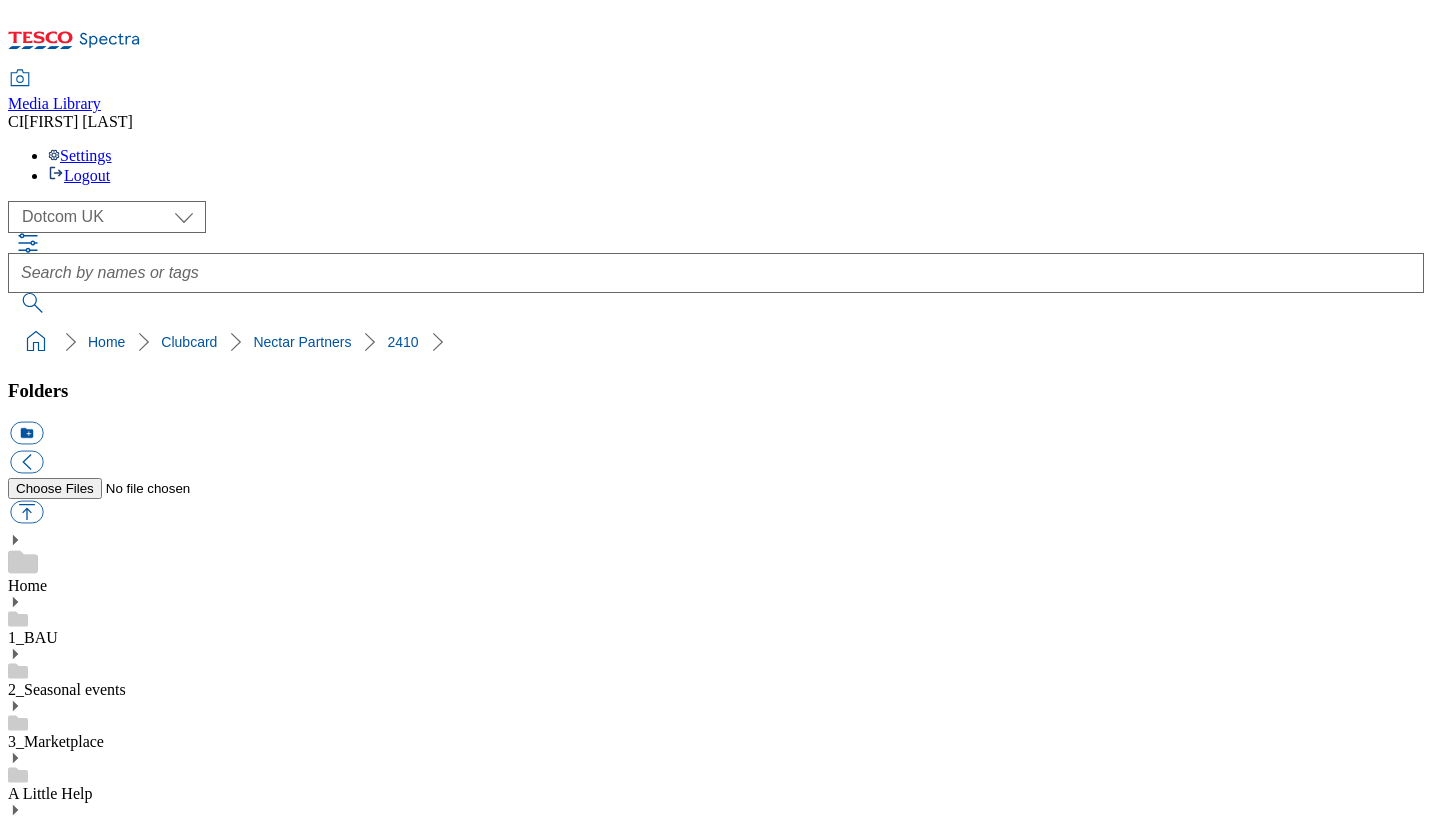 click on "2525" at bounding box center (24, 1641) 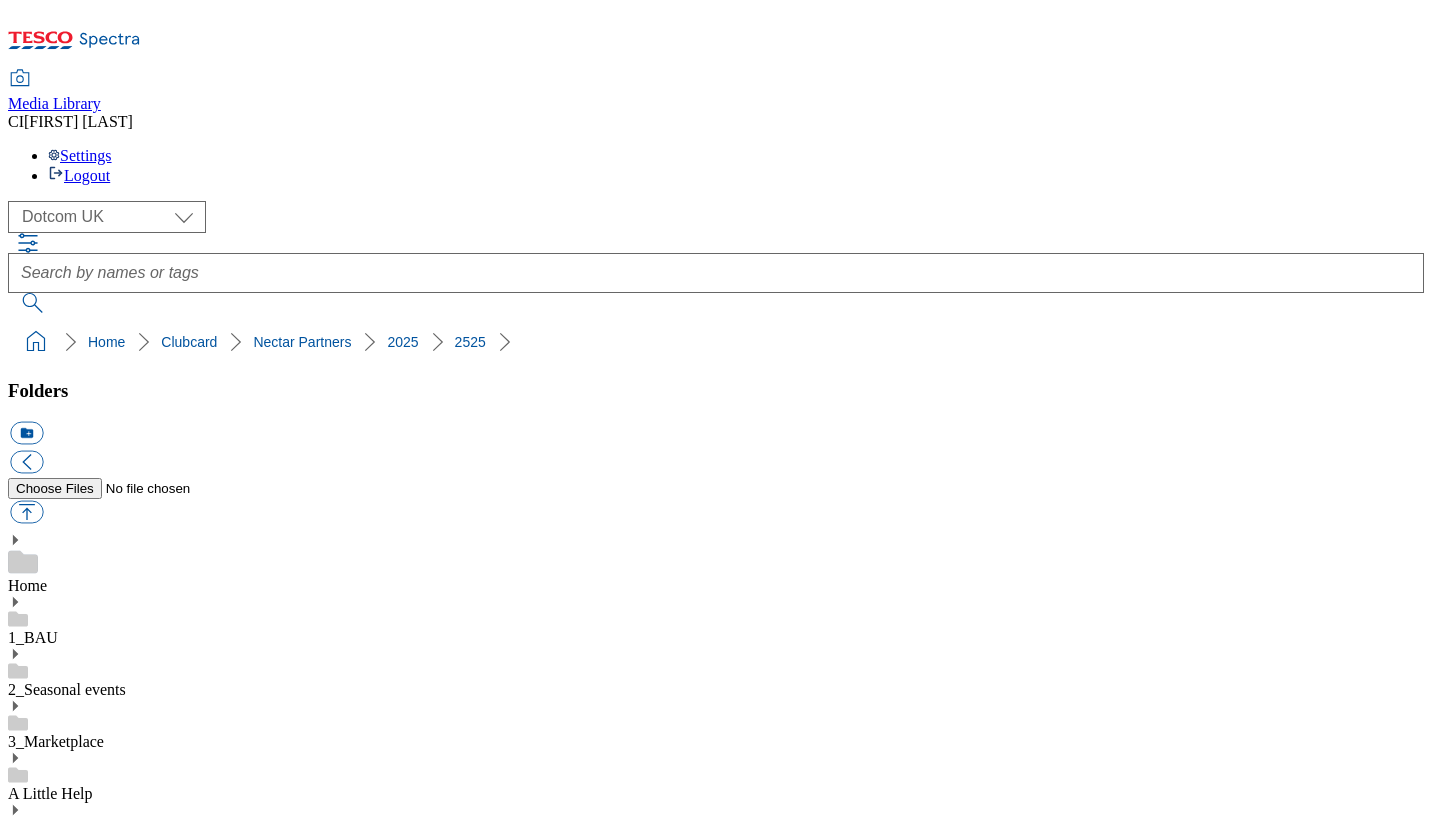 click on "2410" at bounding box center (24, 1719) 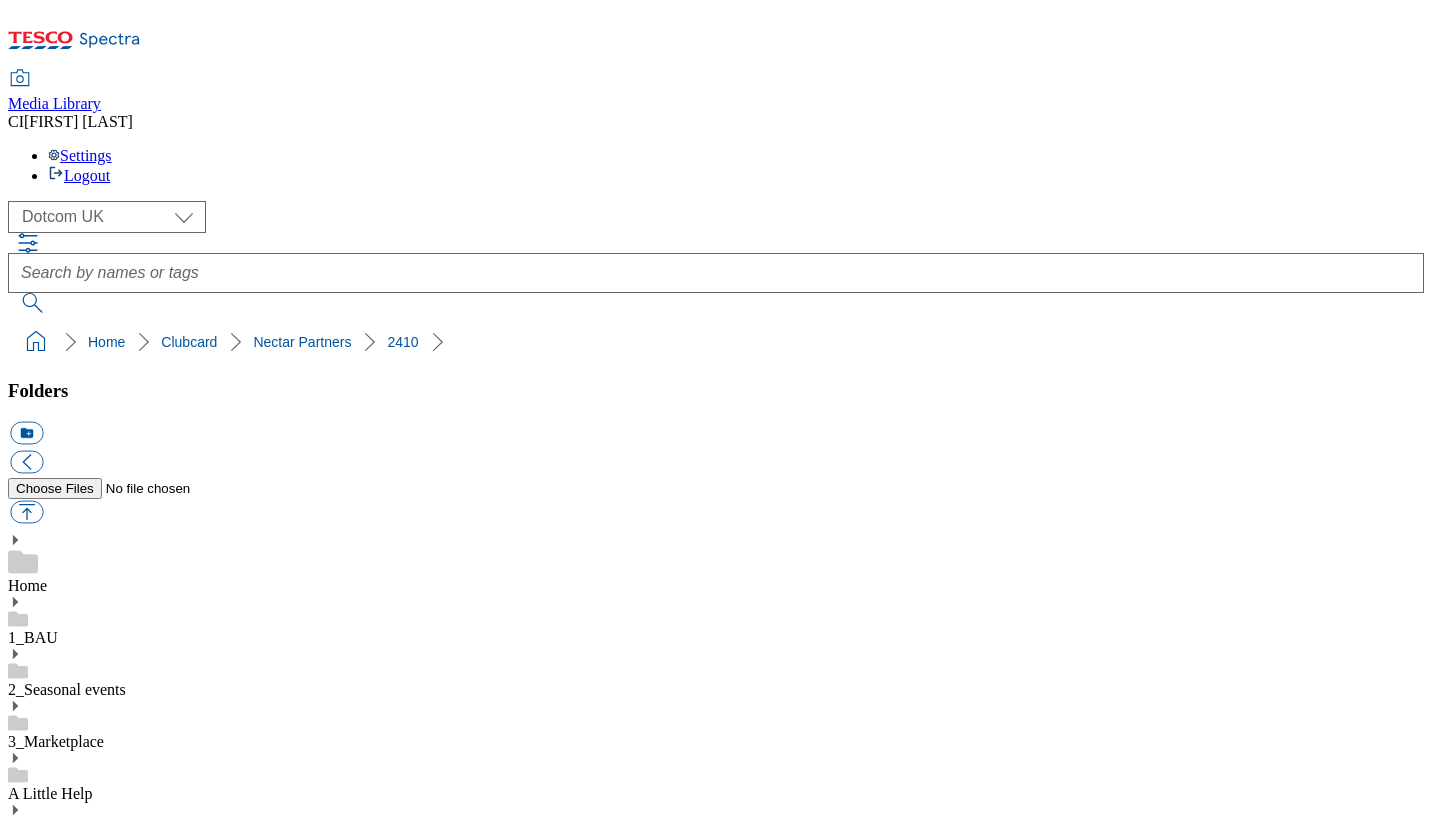 click on "2437" at bounding box center (24, 1775) 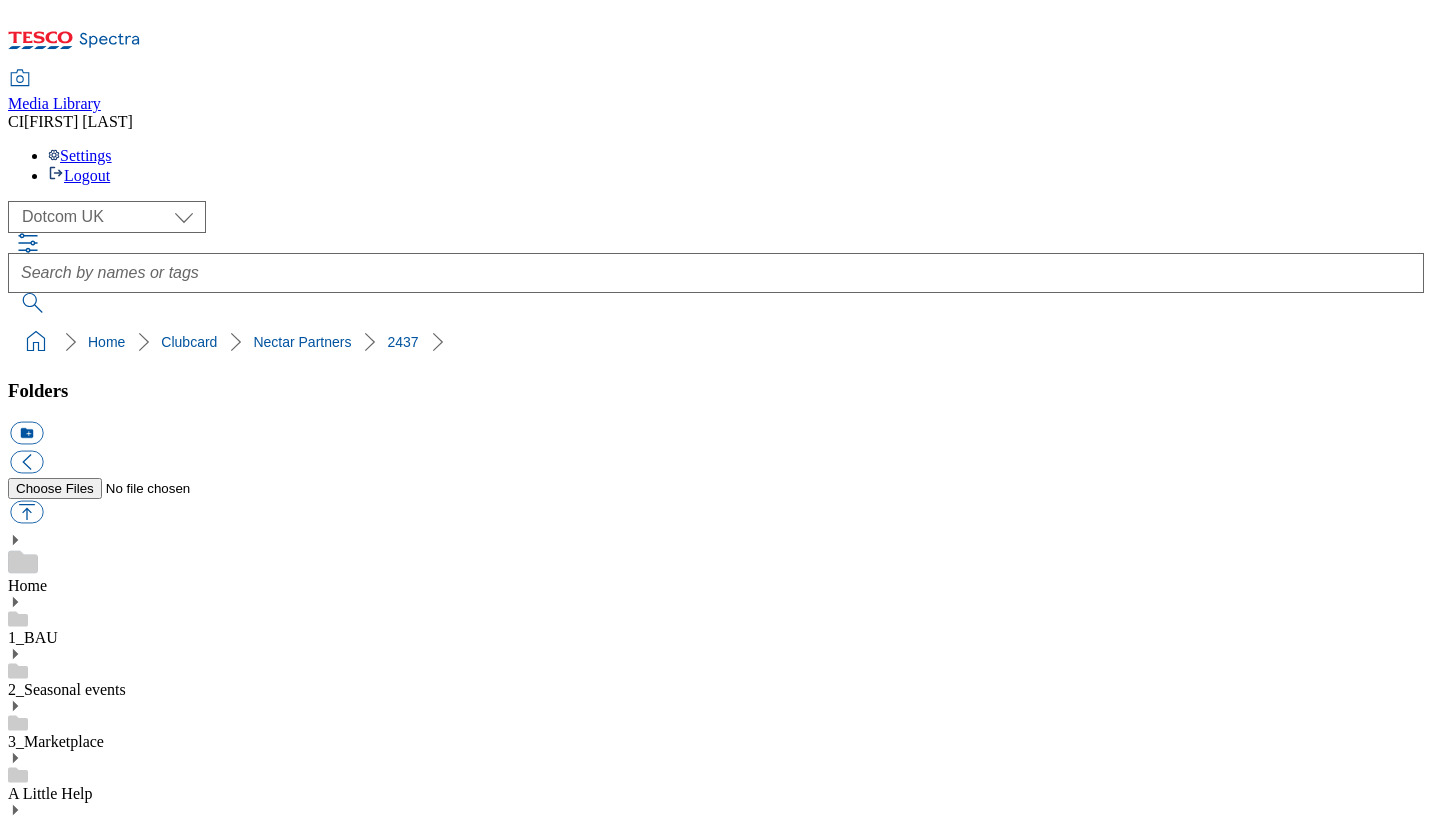 click on "2525" at bounding box center [24, 1641] 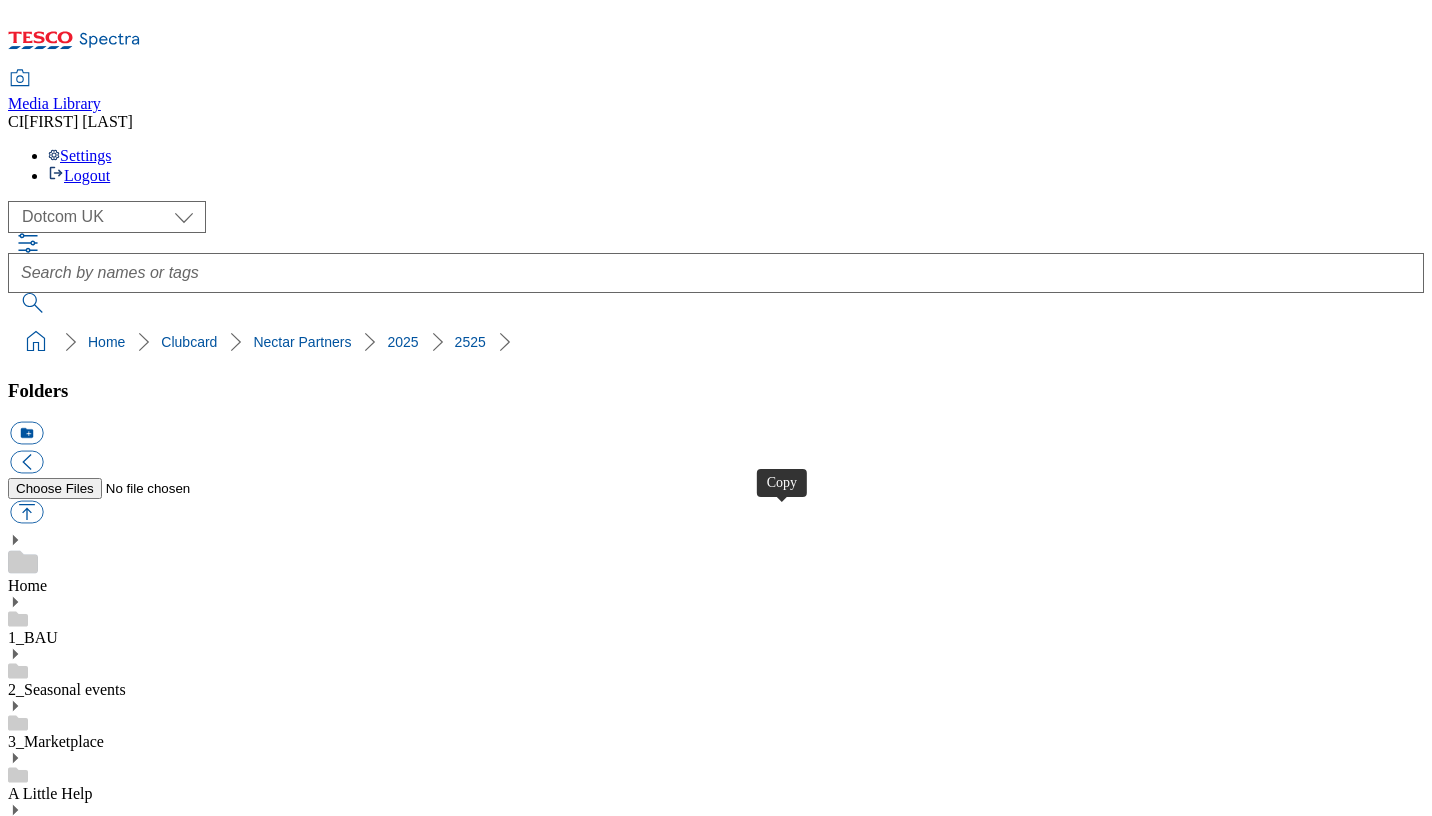 click at bounding box center [26, 4390] 